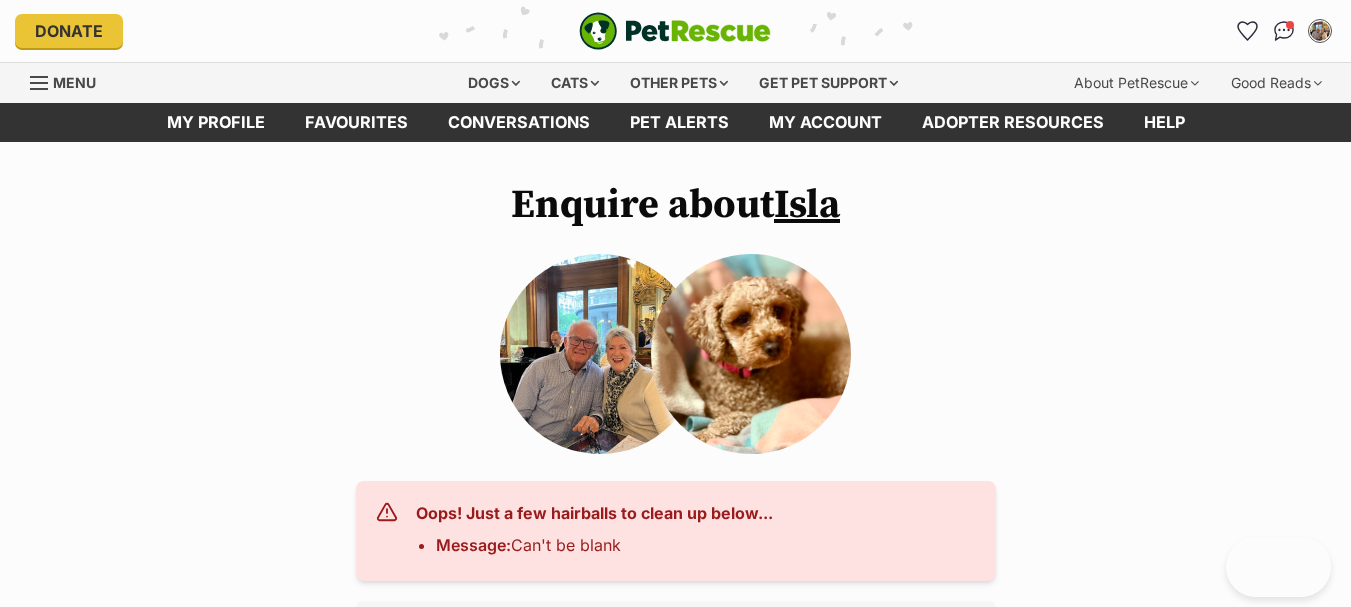 scroll, scrollTop: 0, scrollLeft: 0, axis: both 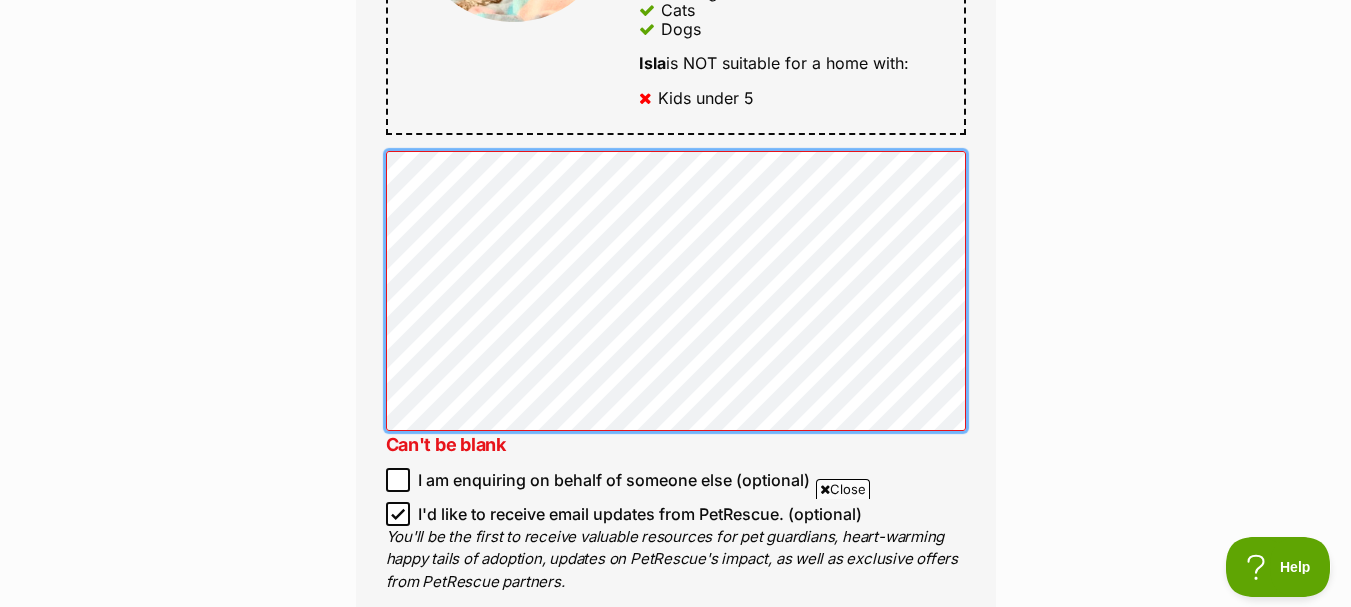 click on "Full name [FIRST] [LAST] [LAST]
Email
We require this to be able to send you communications regarding your pet enquiry.
[EMAIL]
Phone number United States +1 United Kingdom +44 Afghanistan (‫افغانستان‬‎) +93 Albania (Shqipëri) +355 Algeria (‫الجزائر‬‎) +213 American Samoa +1684 Andorra +376 Angola +244 Anguilla +1264 Antigua and Barbuda +1268 Argentina +54 Armenia (Հայաստան) +374 Aruba +297 Australia +61 Austria (Österreich) +43 Azerbaijan (Azərbaycan) +994 Bahamas +1242 Bahrain (‫البحرين‬‎) +973 Bangladesh (বাংলাদেশ) +880 Barbados +1246 Belarus (Беларусь) +375 Belgium (België) +32 Belize +501 Benin (Bénin) +229 Bermuda +1441 Bhutan (འབྲུག) +975 Bolivia +591 Bosnia and Herzegovina (Босна и Херцеговина) +387 Botswana +267 Brazil (Brasil) +55 British Indian Ocean Territory +246 British Virgin Islands +1284 Brunei +673 Bulgaria (България) +359 Burkina Faso +226 +257 +855" at bounding box center [676, -45] 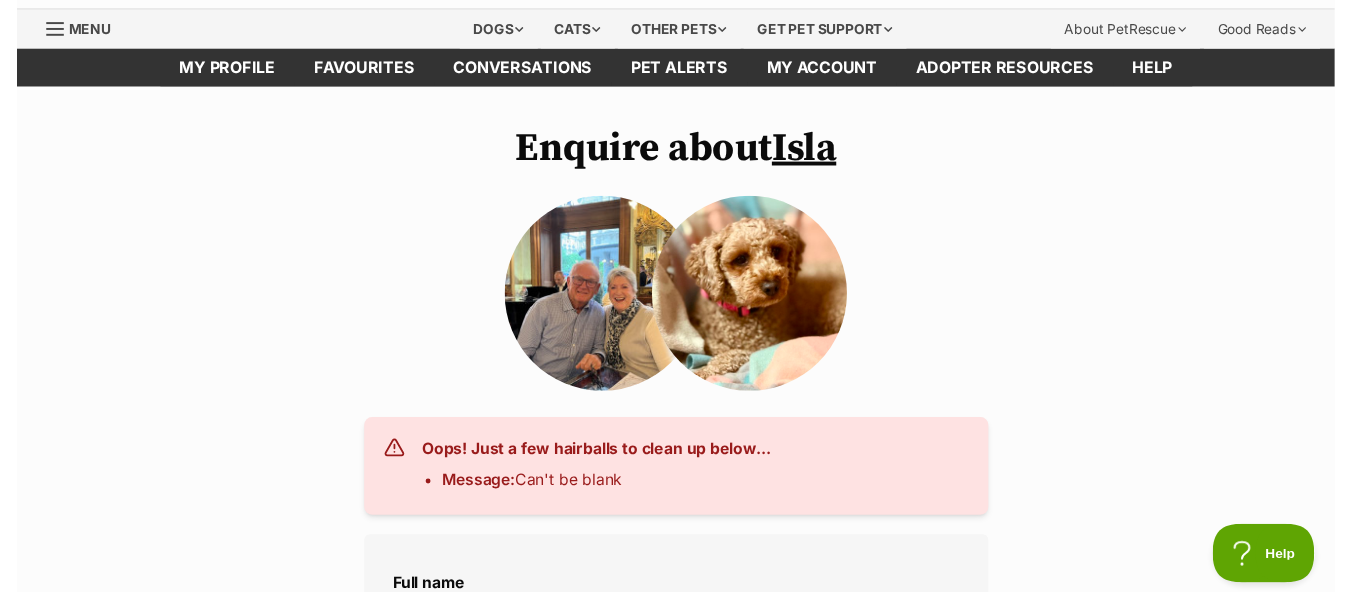 scroll, scrollTop: 0, scrollLeft: 0, axis: both 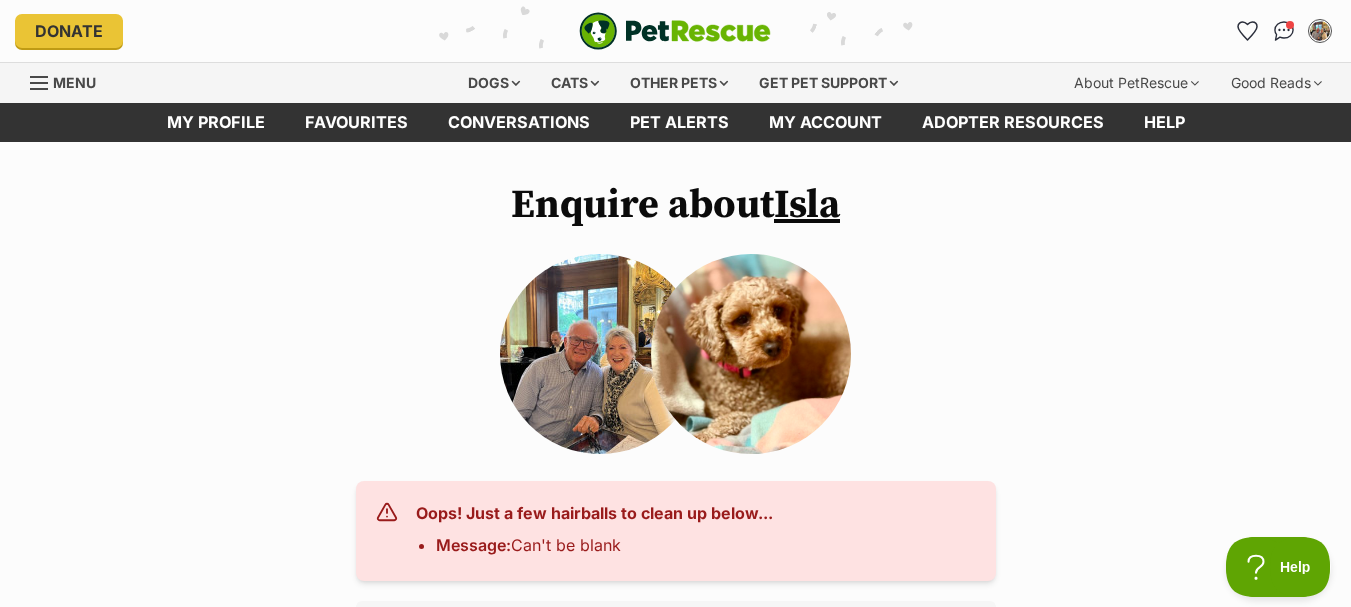 click on "Menu" at bounding box center (74, 82) 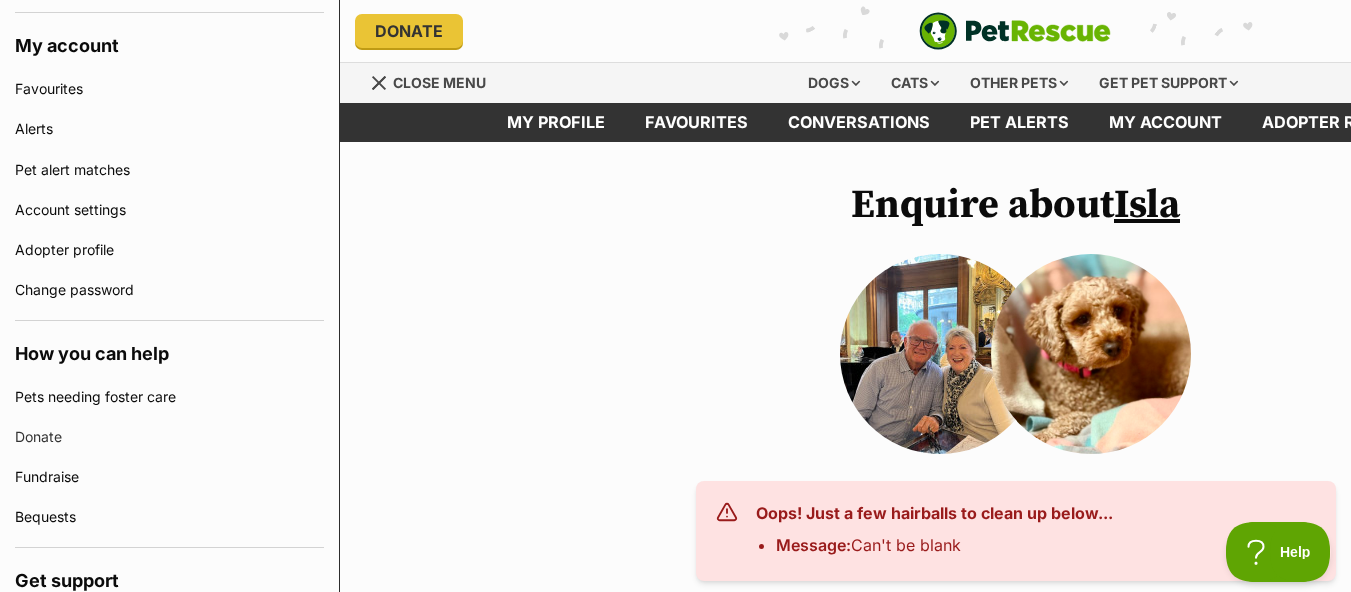 scroll, scrollTop: 593, scrollLeft: 0, axis: vertical 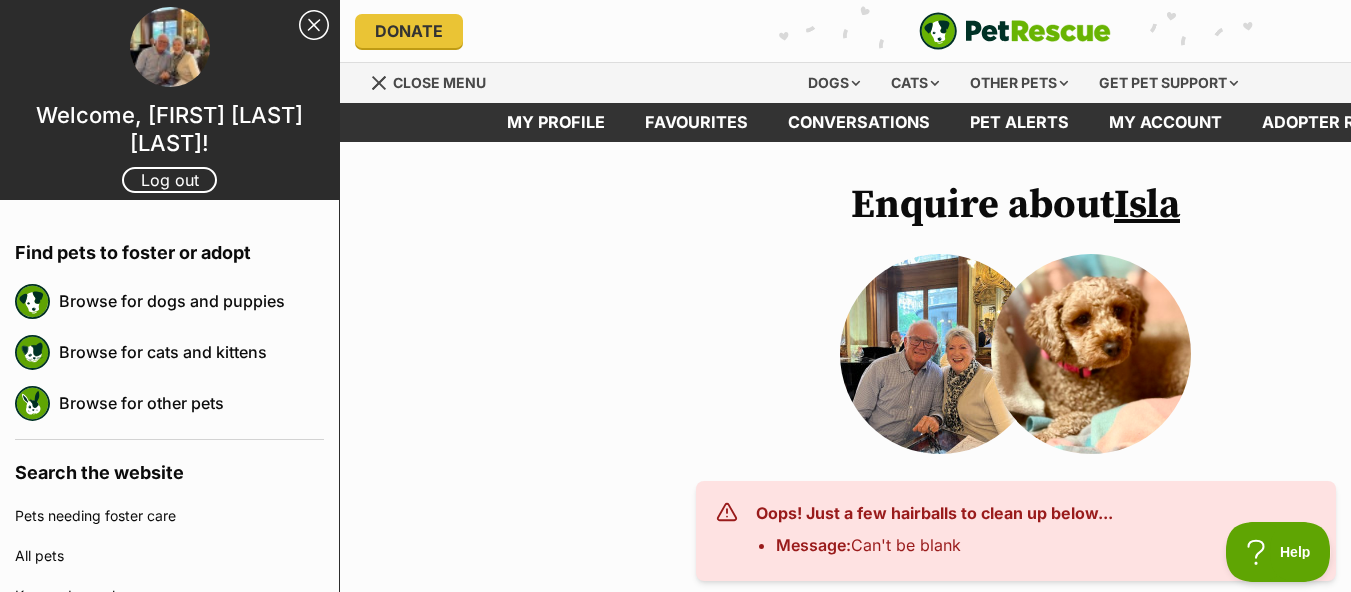 click on "Enquire about Isla
Oops! Just a few hairballs to clean up below...
Message:
Can't be blank
Full name [FIRST] [LAST] [LAST]
Email
We require this to be able to send you communications regarding your pet enquiry.
[EMAIL]
Phone number United States +1 United Kingdom +44 Afghanistan (‫افغانستان‬‎) +93 Albania (Shqipëri) +355 Algeria (‫الجزائر‬‎) +213 American Samoa +1684 Andorra +376 Angola +244 Anguilla +1264 Antigua and Barbuda +1268 Argentina +54 Armenia (Հայաստան) +374 Aruba +297 Australia +61 Austria (Österreich) +43 Azerbaijan (Azərbaycan) +994 Bahamas +1242 Bahrain (‫البحرين‬‎) +973 Bangladesh (বাংলাদেশ) +880 Barbados +1246 Belarus (Беларусь) +375 Belgium (België) +32 Belize +501 Benin (Bénin) +229 Bermuda +1441 Bhutan (འབྲུག) +975 Bolivia +591 Bosnia and Herzegovina (Босна и Херцеговина) +387 Botswana +267 Brazil (Brasil) +55 British Indian Ocean Territory +246 British Virgin Islands +1284 Brunei +673 Bulgaria (България) +359 Burkina Faso +226 +257 +855" at bounding box center (1015, 1528) 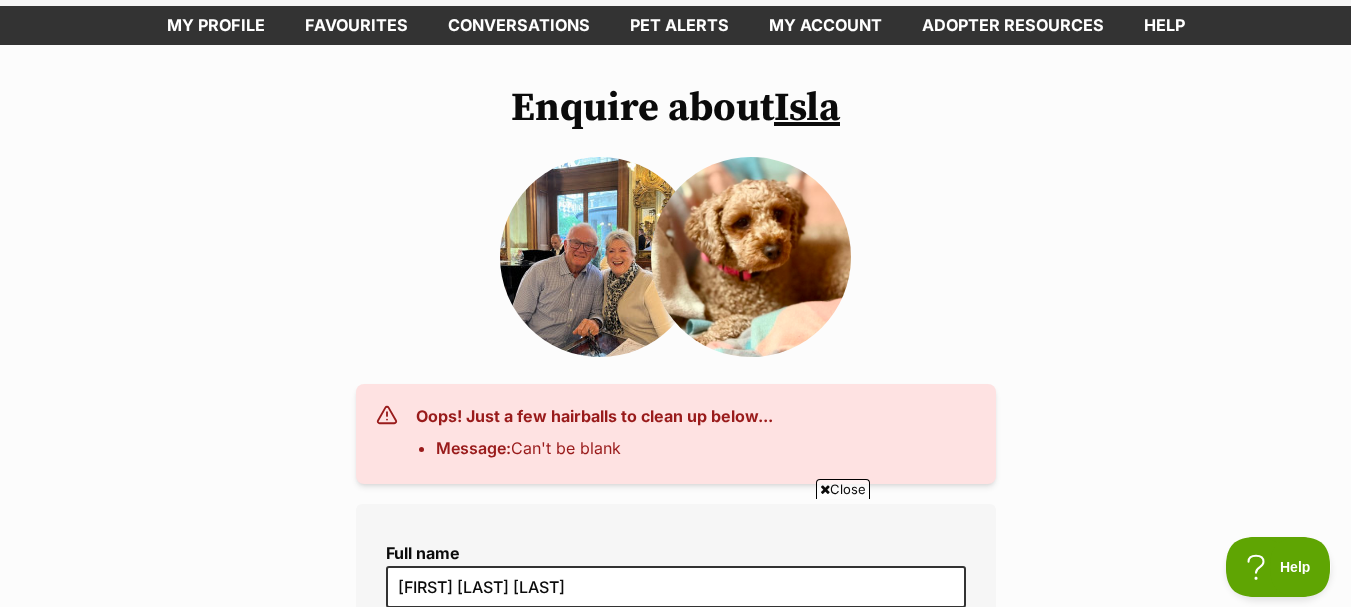 scroll, scrollTop: 96, scrollLeft: 0, axis: vertical 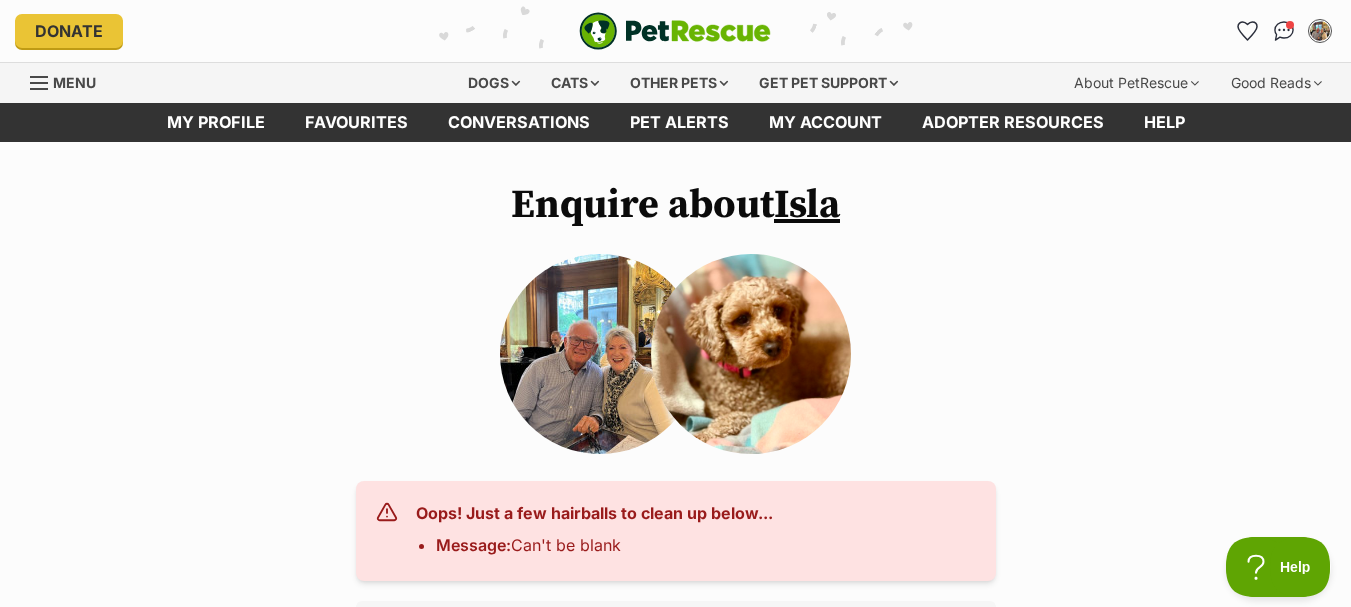 click on "Enquire about  Isla
Oops! Just a few hairballs to clean up below...
Message:
Can't be blank
Full name Ross Jan Benton
Email
We require this to be able to send you communications regarding your pet enquiry.
benton9@bigpond.net.au
Phone number United States +1 United Kingdom +44 Afghanistan (‫افغانستان‬‎) +93 Albania (Shqipëri) +355 Algeria (‫الجزائر‬‎) +213 American Samoa +1684 Andorra +376 Angola +244 Anguilla +1264 Antigua and Barbuda +1268 Argentina +54 Armenia (Հայաստան) +374 Aruba +297 Australia +61 Austria (Österreich) +43 Azerbaijan (Azərbaycan) +994 Bahamas +1242 Bahrain (‫البحرين‬‎) +973 Bangladesh (বাংলাদেশ) +880 Barbados +1246 Belarus (Беларусь) +375 Belgium (België) +32 Belize +501 Benin (Bénin) +229 Bermuda +1441 Bhutan (འབྲུག) +975 Bolivia +591 Bosnia and Herzegovina (Босна и Херцеговина) +387 Botswana +267 +55 +246 +673" at bounding box center [675, 1528] 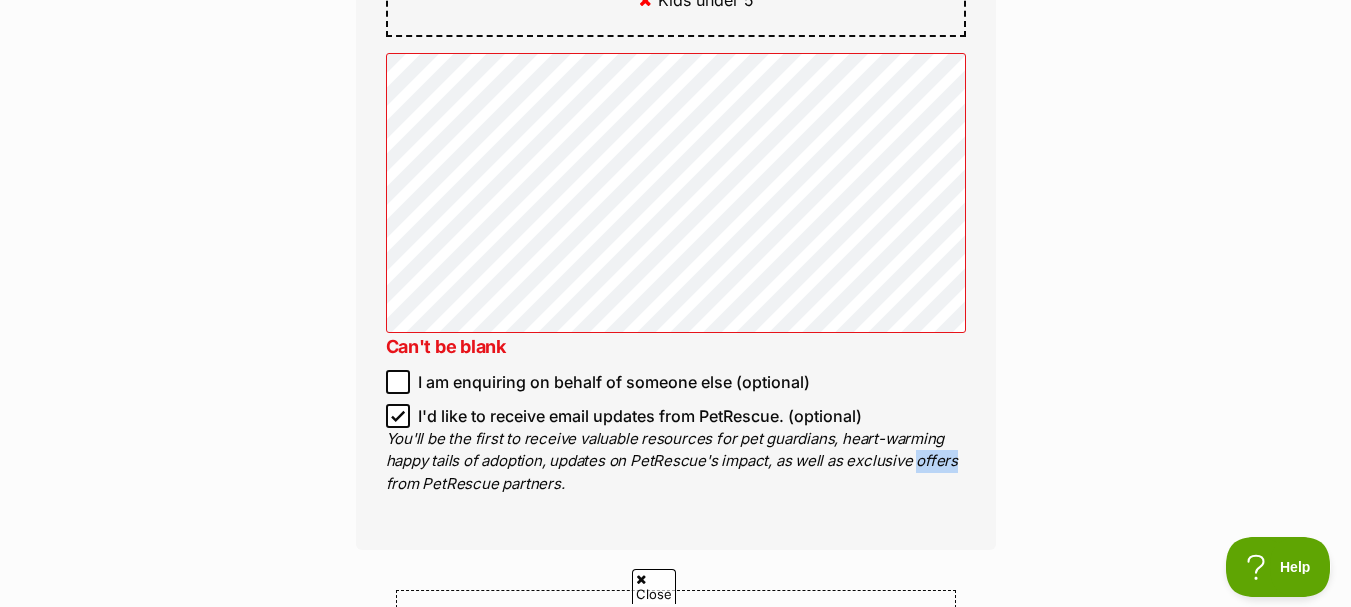 scroll, scrollTop: 0, scrollLeft: 0, axis: both 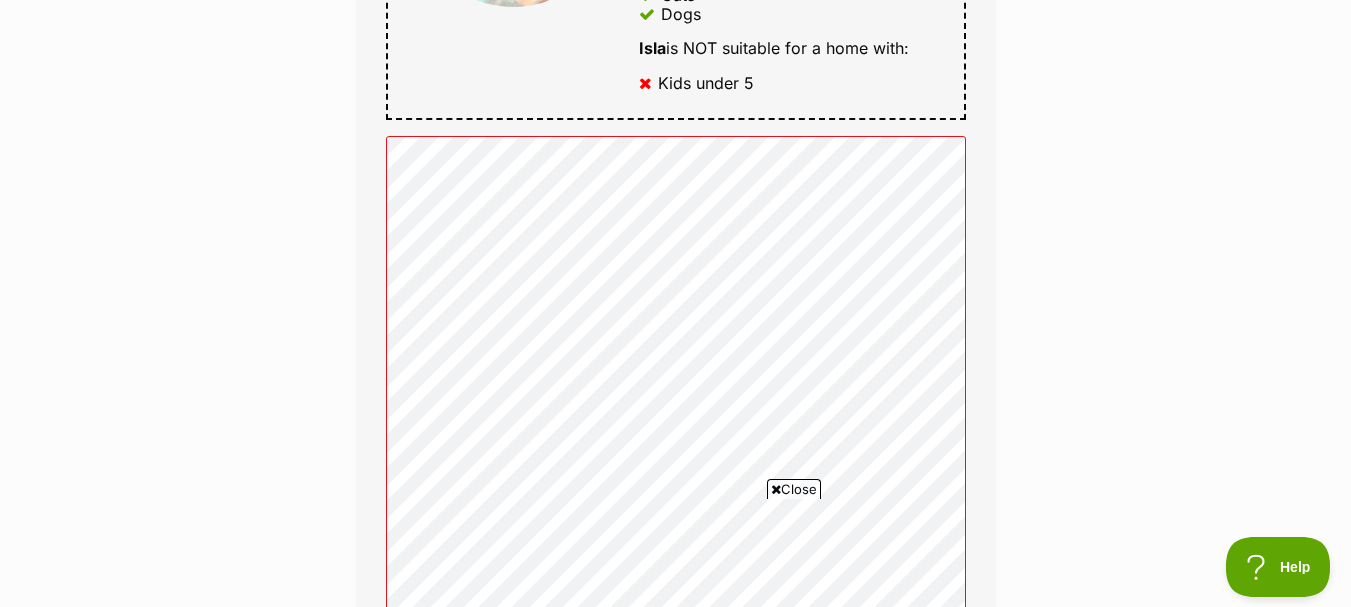 click on "Enquire about  Isla
Oops! Just a few hairballs to clean up below...
Message:
Can't be blank
Full name Ross Jan Benton
Email
We require this to be able to send you communications regarding your pet enquiry.
benton9@bigpond.net.au
Phone number United States +1 United Kingdom +44 Afghanistan (‫افغانستان‬‎) +93 Albania (Shqipëri) +355 Algeria (‫الجزائر‬‎) +213 American Samoa +1684 Andorra +376 Angola +244 Anguilla +1264 Antigua and Barbuda +1268 Argentina +54 Armenia (Հայաստան) +374 Aruba +297 Australia +61 Austria (Österreich) +43 Azerbaijan (Azərbaycan) +994 Bahamas +1242 Bahrain (‫البحرين‬‎) +973 Bangladesh (বাংলাদেশ) +880 Barbados +1246 Belarus (Беларусь) +375 Belgium (België) +32 Belize +501 Benin (Bénin) +229 Bermuda +1441 Bhutan (འབྲུག) +975 Bolivia +591 Bosnia and Herzegovina (Босна и Херцеговина) +387 Botswana +267 +55 +246 +673" at bounding box center [675, 561] 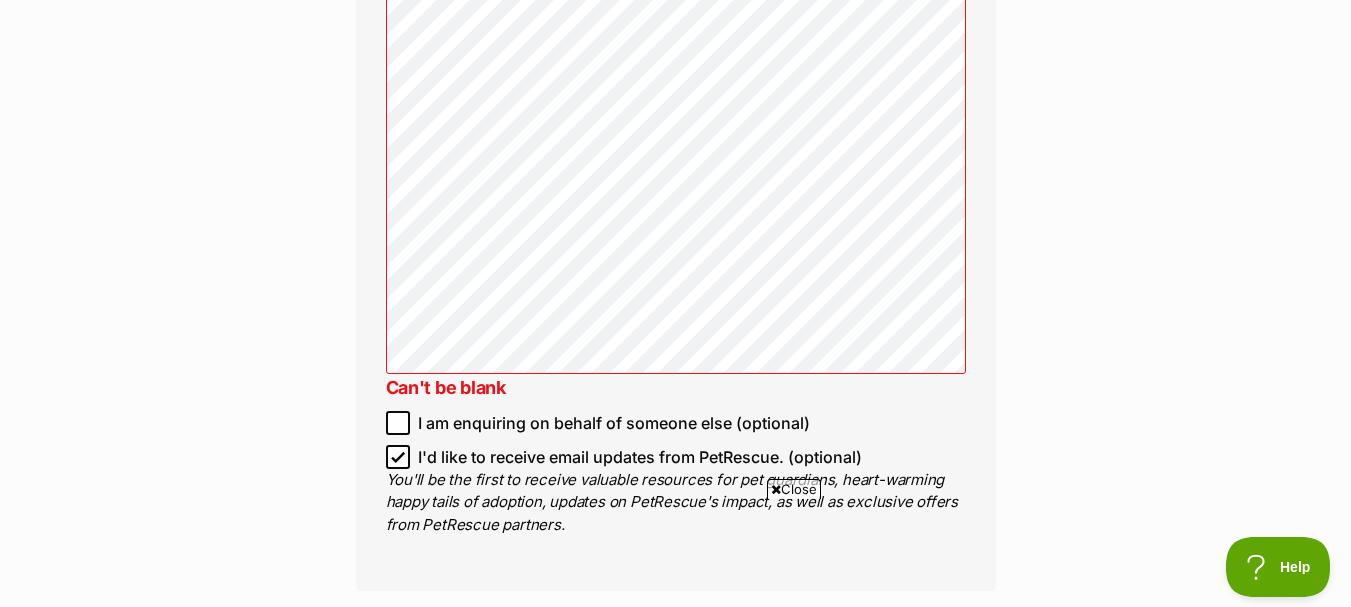 scroll, scrollTop: 0, scrollLeft: 0, axis: both 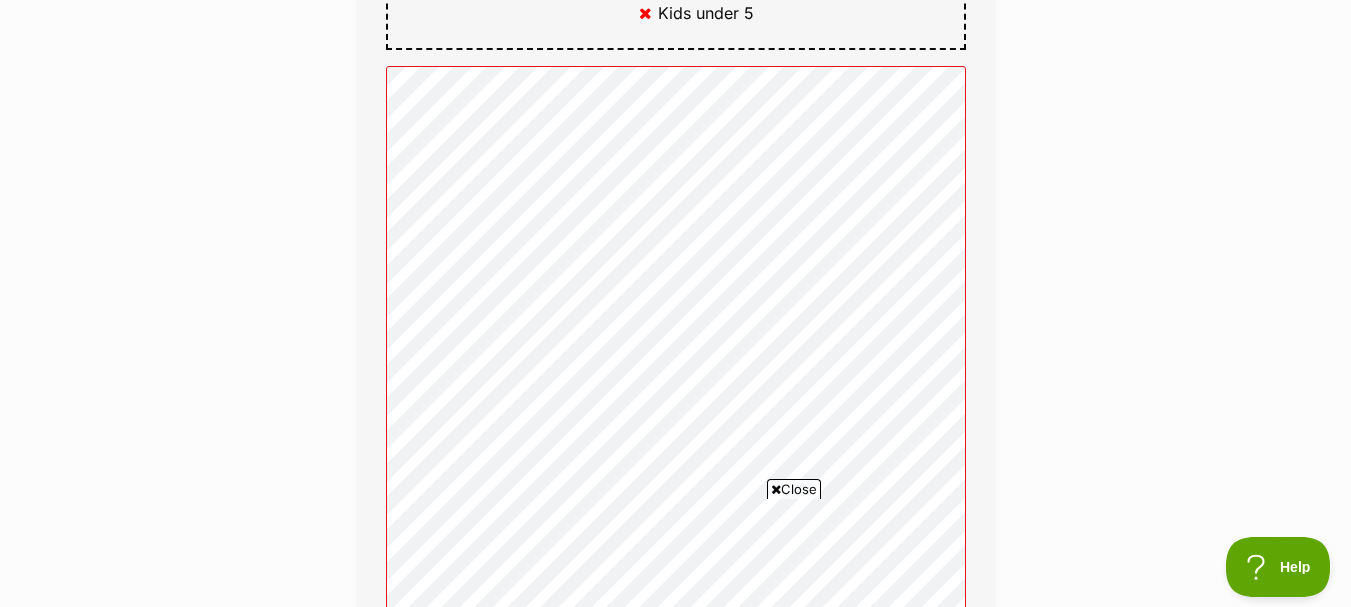 click on "Enquire about  Isla
Oops! Just a few hairballs to clean up below...
Message:
Can't be blank
Full name Ross Jan Benton
Email
We require this to be able to send you communications regarding your pet enquiry.
benton9@bigpond.net.au
Phone number United States +1 United Kingdom +44 Afghanistan (‫افغانستان‬‎) +93 Albania (Shqipëri) +355 Algeria (‫الجزائر‬‎) +213 American Samoa +1684 Andorra +376 Angola +244 Anguilla +1264 Antigua and Barbuda +1268 Argentina +54 Armenia (Հայաստան) +374 Aruba +297 Australia +61 Austria (Österreich) +43 Azerbaijan (Azərbaycan) +994 Bahamas +1242 Bahrain (‫البحرين‬‎) +973 Bangladesh (বাংলাদেশ) +880 Barbados +1246 Belarus (Беларусь) +375 Belgium (België) +32 Belize +501 Benin (Bénin) +229 Bermuda +1441 Bhutan (འབྲུག) +975 Bolivia +591 Bosnia and Herzegovina (Босна и Херцеговина) +387 Botswana +267 +55 +246 +673" at bounding box center (675, 491) 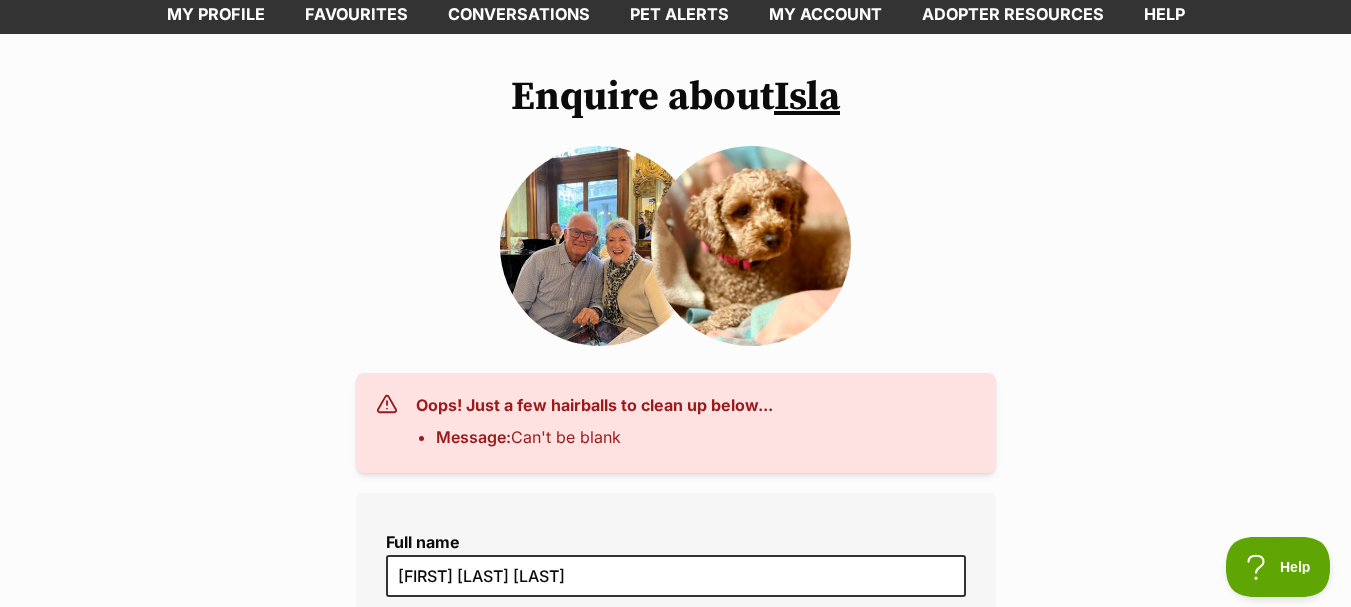 scroll, scrollTop: 0, scrollLeft: 0, axis: both 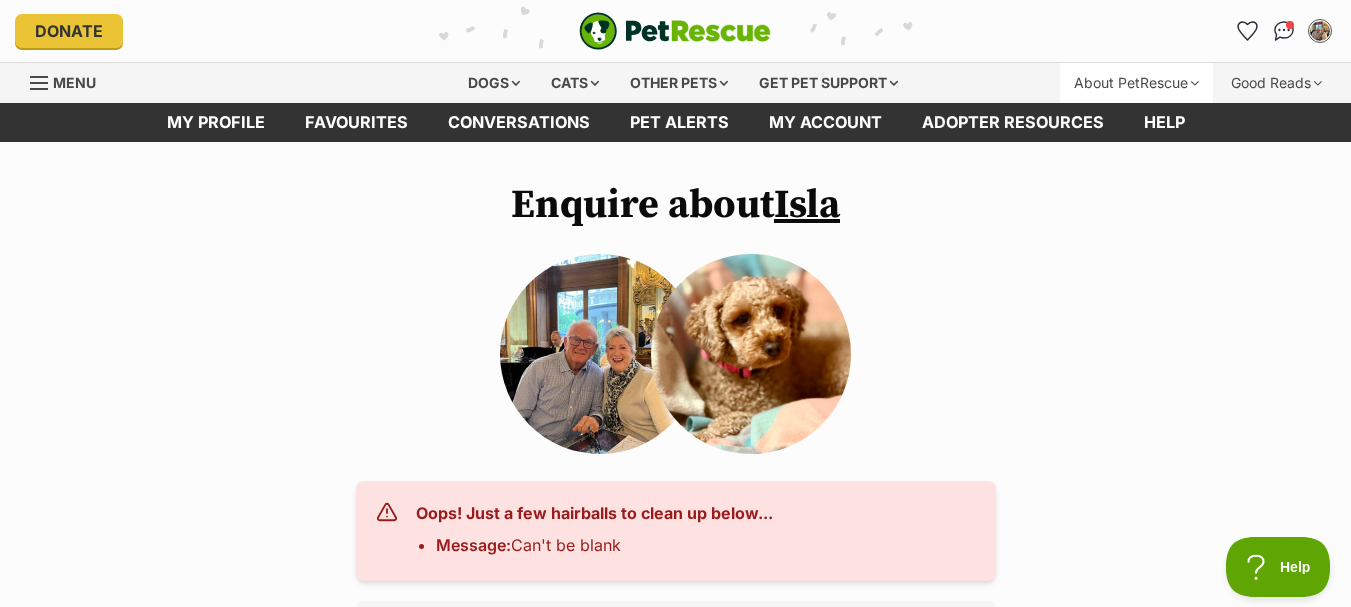 click on "About PetRescue" at bounding box center (1136, 83) 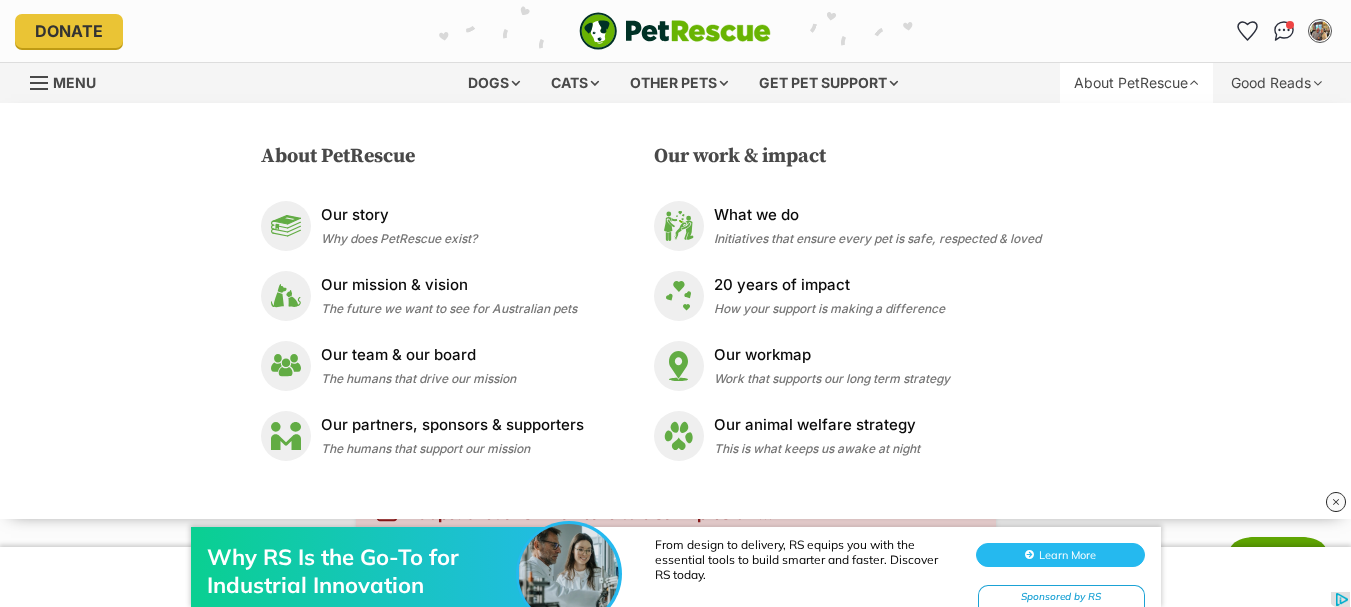 scroll, scrollTop: 0, scrollLeft: 0, axis: both 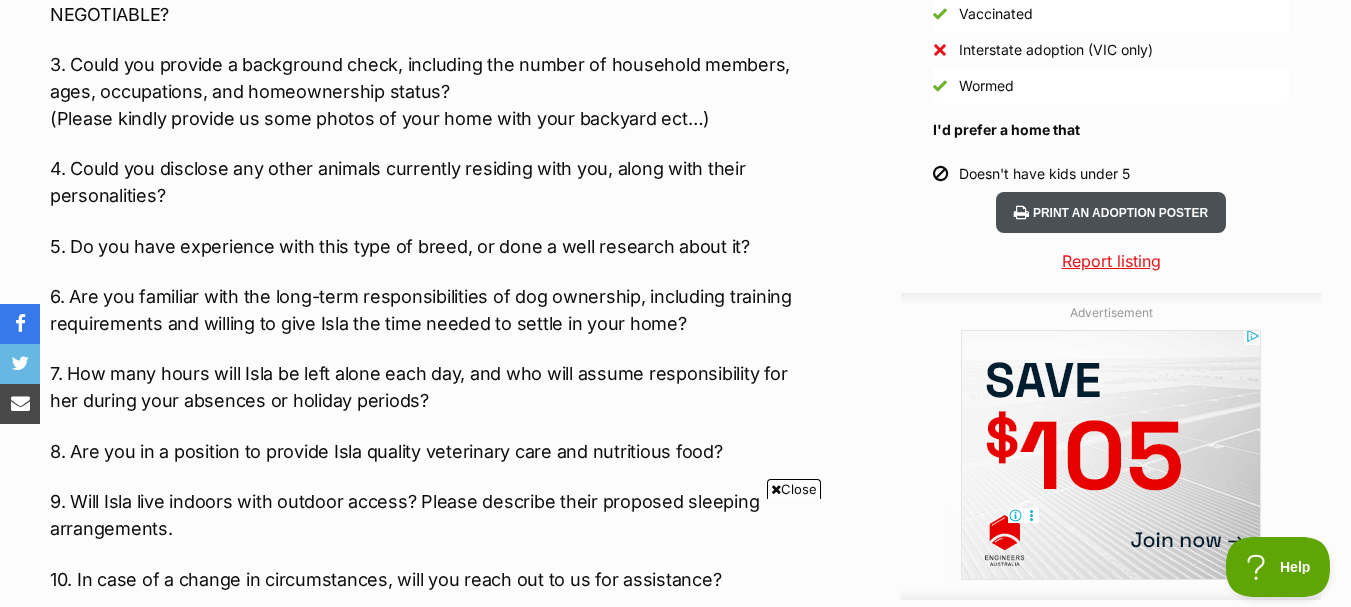 click on "Print an adoption poster" at bounding box center (1111, 212) 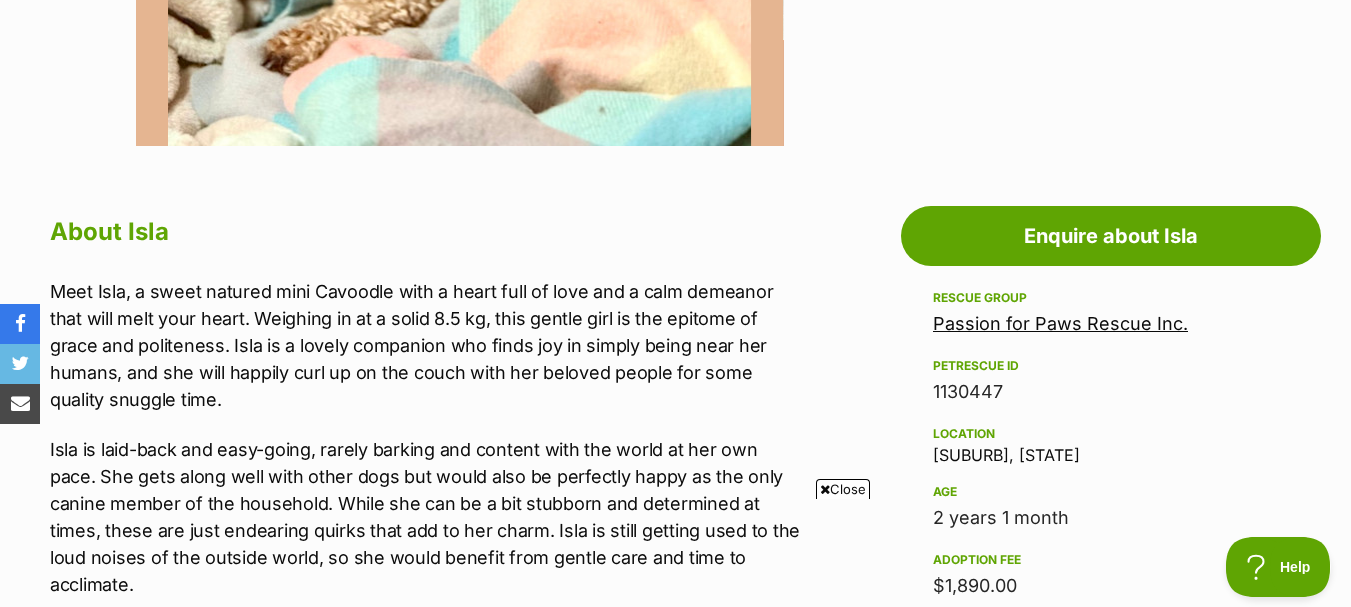scroll, scrollTop: 923, scrollLeft: 0, axis: vertical 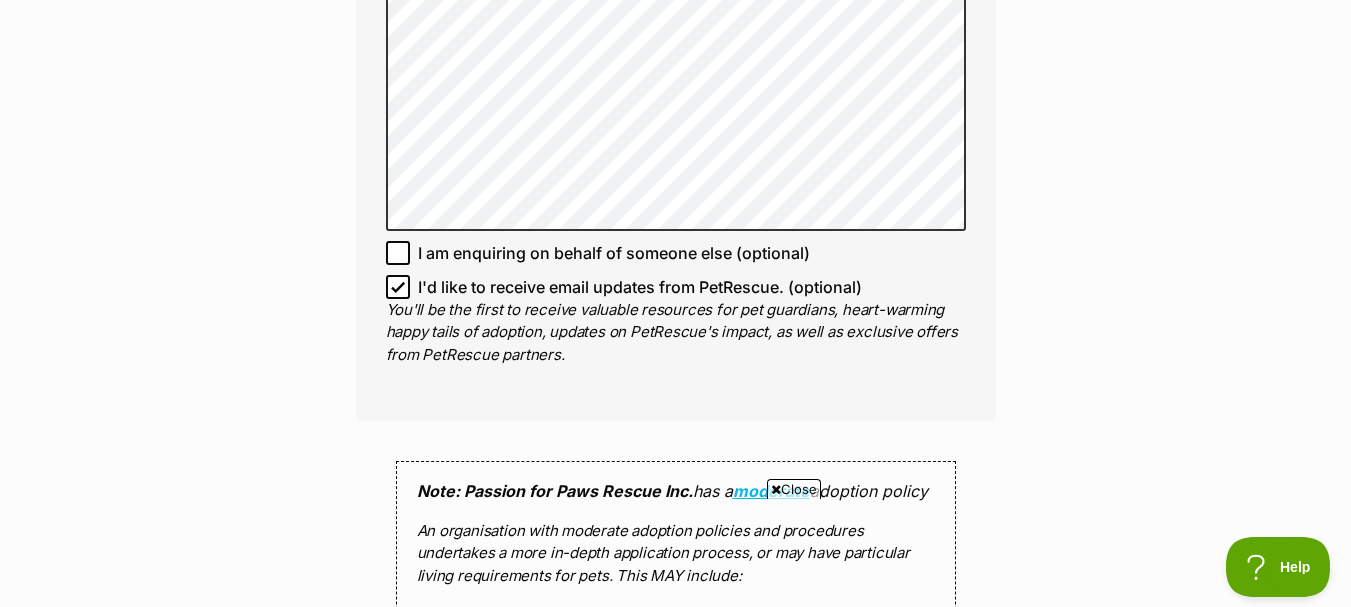 click on "Close" at bounding box center (794, 489) 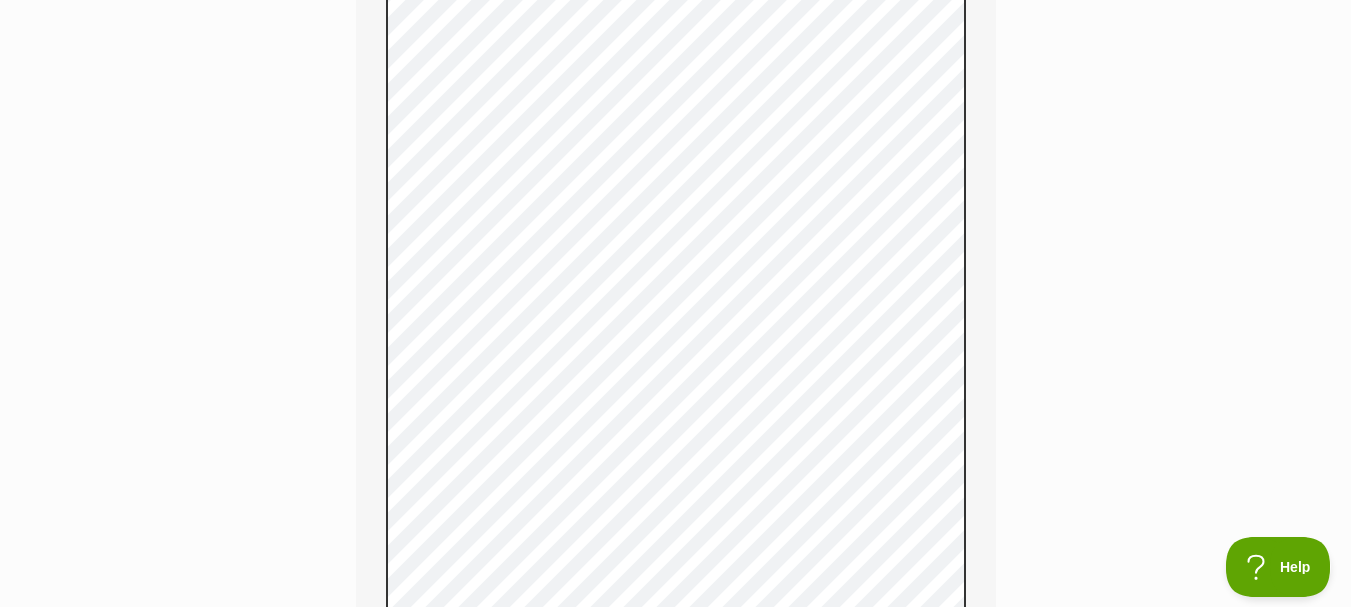scroll, scrollTop: 1434, scrollLeft: 0, axis: vertical 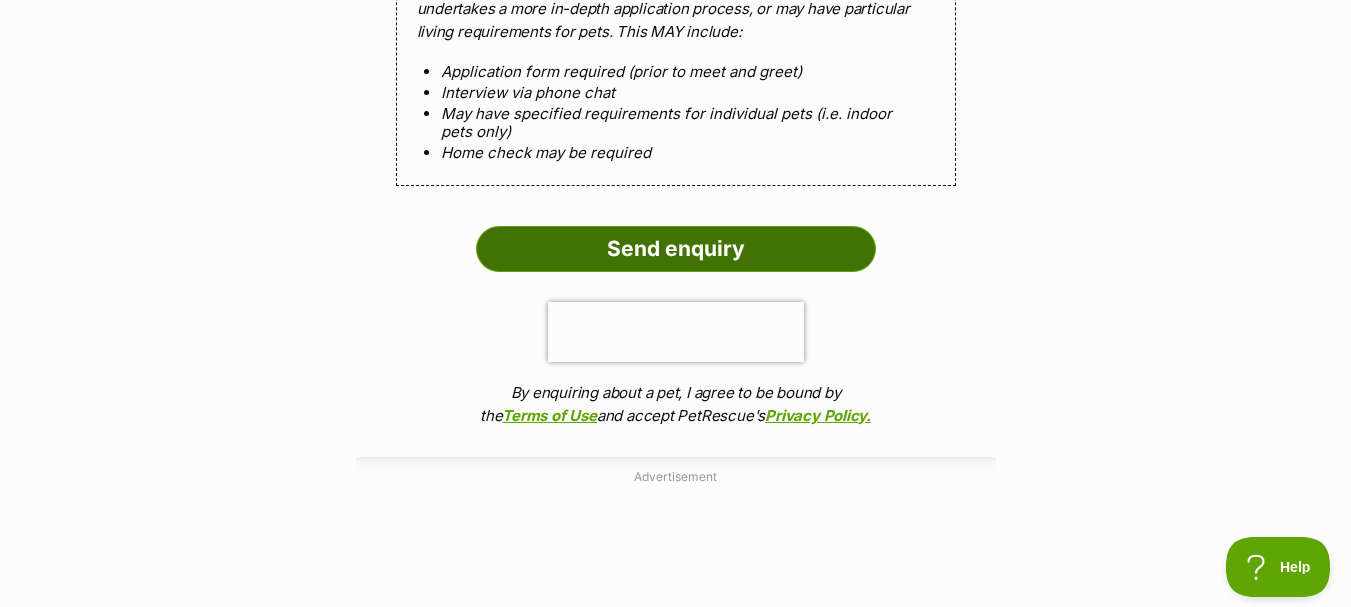 click on "Send enquiry" at bounding box center [676, 249] 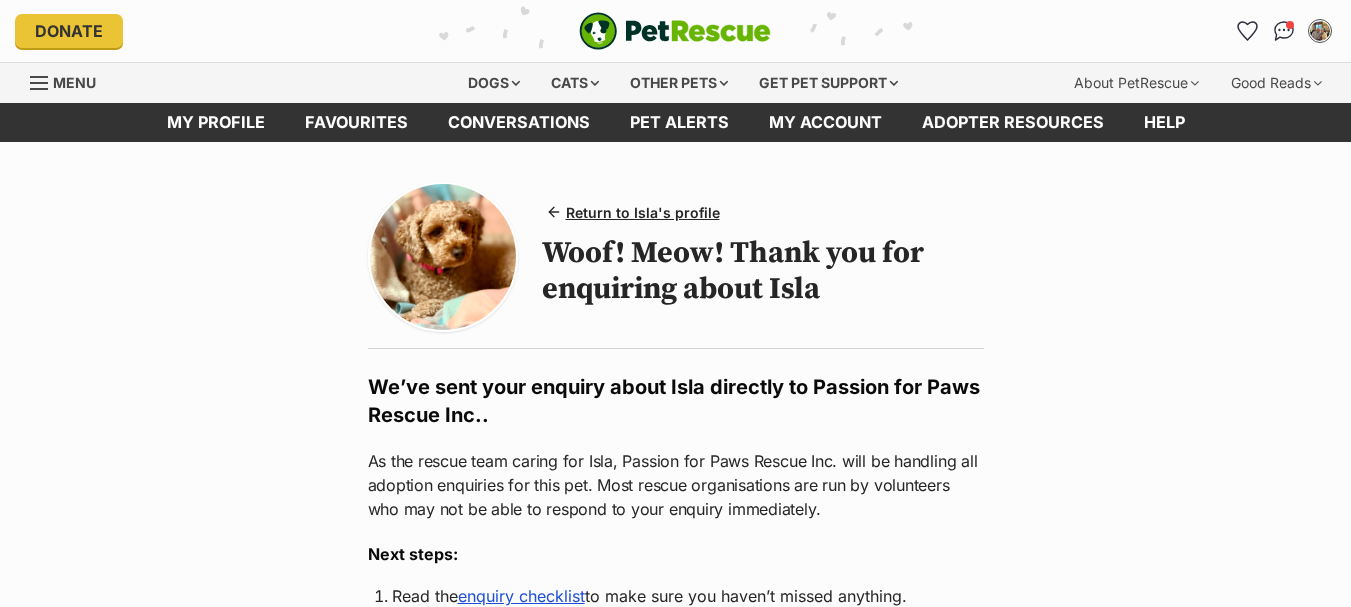 scroll, scrollTop: 0, scrollLeft: 0, axis: both 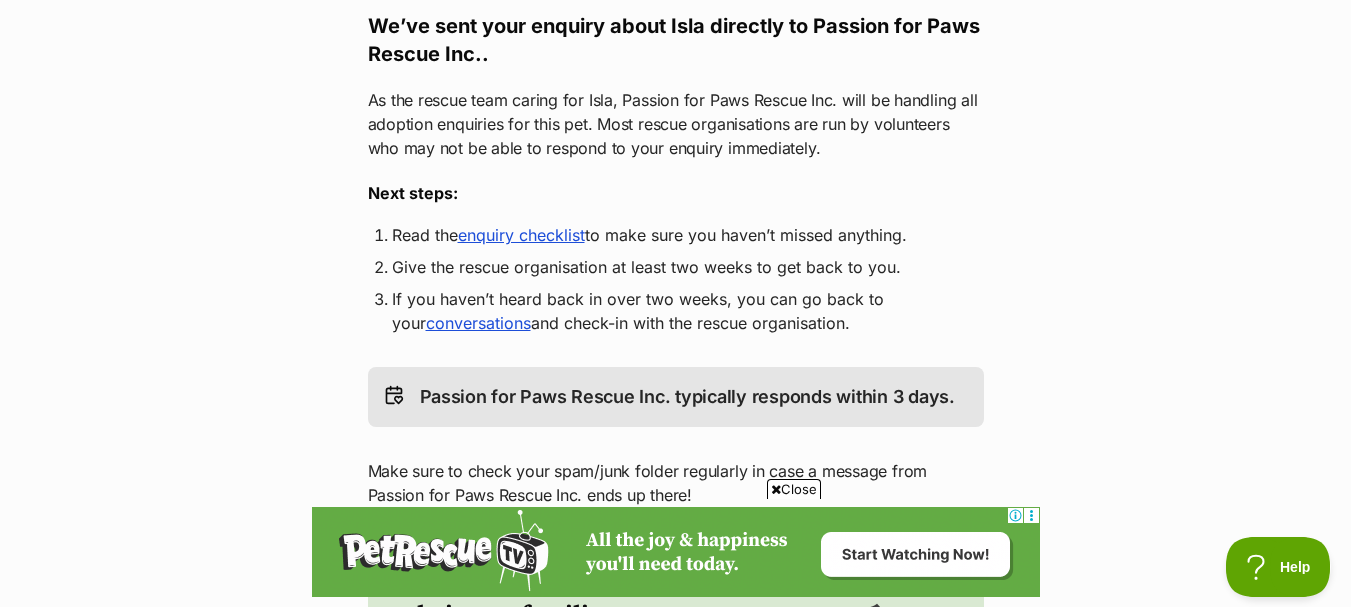click on "Return to Isla's profile
Woof! Meow! Thank you for enquiring about Isla
We’ve sent your enquiry about Isla directly to Passion for Paws Rescue Inc..
As the rescue team caring for Isla, Passion for Paws Rescue Inc. will be handling all adoption enquiries for this pet. Most rescue organisations are run by volunteers who may not be able to respond to your enquiry immediately.
Next steps:
Read the  enquiry checklist  to make sure you haven’t missed anything.
Give the rescue organisation at least two weeks to get back to you.
If you haven’t heard back in over two weeks, you can go back to your  conversations  and check-in with the rescue organisation.
Passion for Paws Rescue Inc. typically responds within 3 days.
Make sure to check your spam/junk folder regularly in case a message from Passion for Paws Rescue Inc. ends up there!
You can help connect rescue pets with their new families." at bounding box center (675, 352) 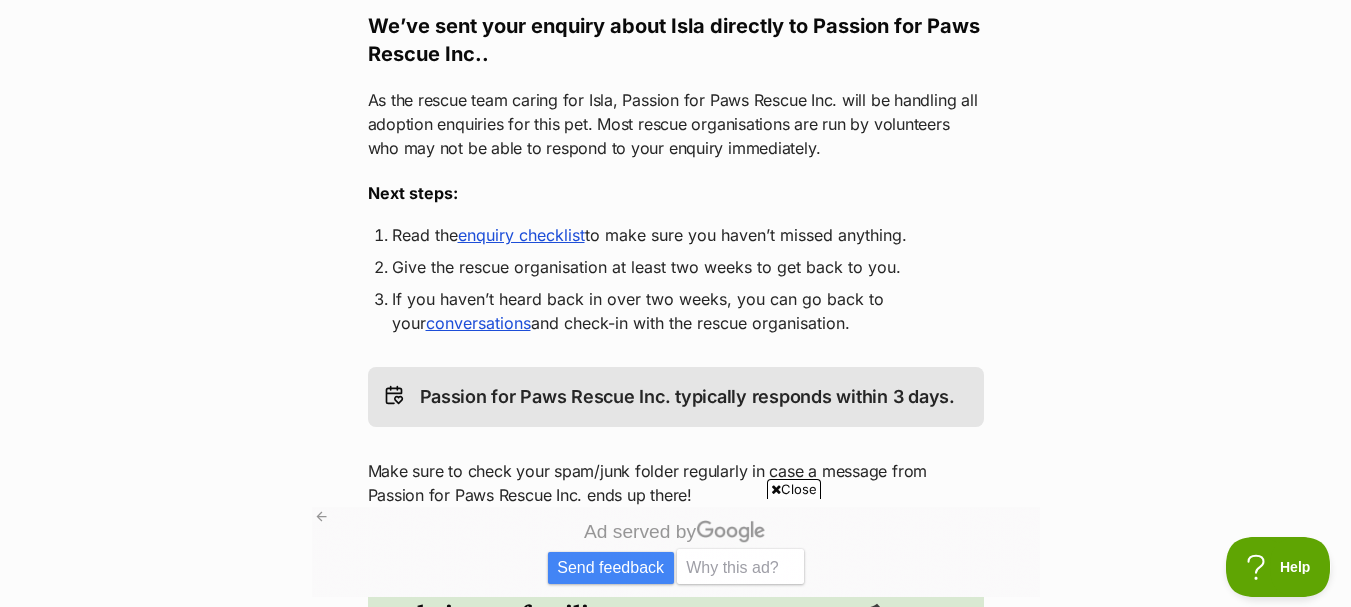 click on "Return to Isla's profile
Woof! Meow! Thank you for enquiring about Isla
We’ve sent your enquiry about Isla directly to Passion for Paws Rescue Inc..
As the rescue team caring for Isla, Passion for Paws Rescue Inc. will be handling all adoption enquiries for this pet. Most rescue organisations are run by volunteers who may not be able to respond to your enquiry immediately.
Next steps:
Read the  enquiry checklist  to make sure you haven’t missed anything.
Give the rescue organisation at least two weeks to get back to you.
If you haven’t heard back in over two weeks, you can go back to your  conversations  and check-in with the rescue organisation.
Passion for Paws Rescue Inc. typically responds within 3 days.
Make sure to check your spam/junk folder regularly in case a message from Passion for Paws Rescue Inc. ends up there!
You can help connect rescue pets with their new families." at bounding box center (675, 352) 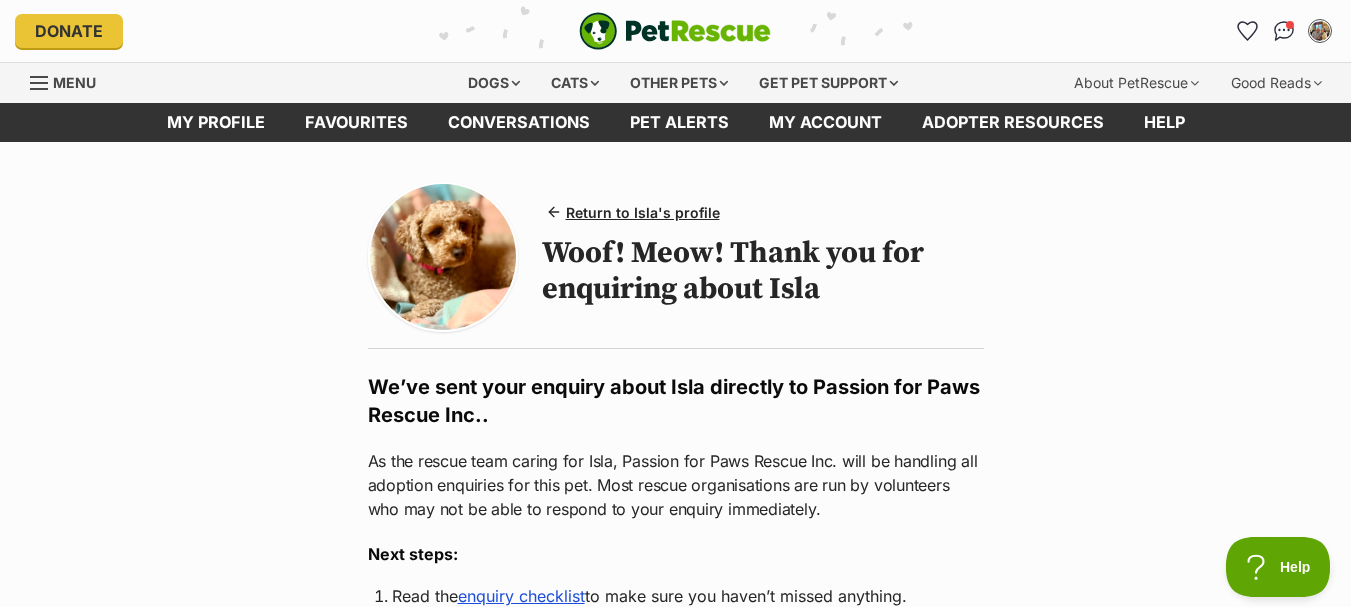scroll, scrollTop: 0, scrollLeft: 0, axis: both 